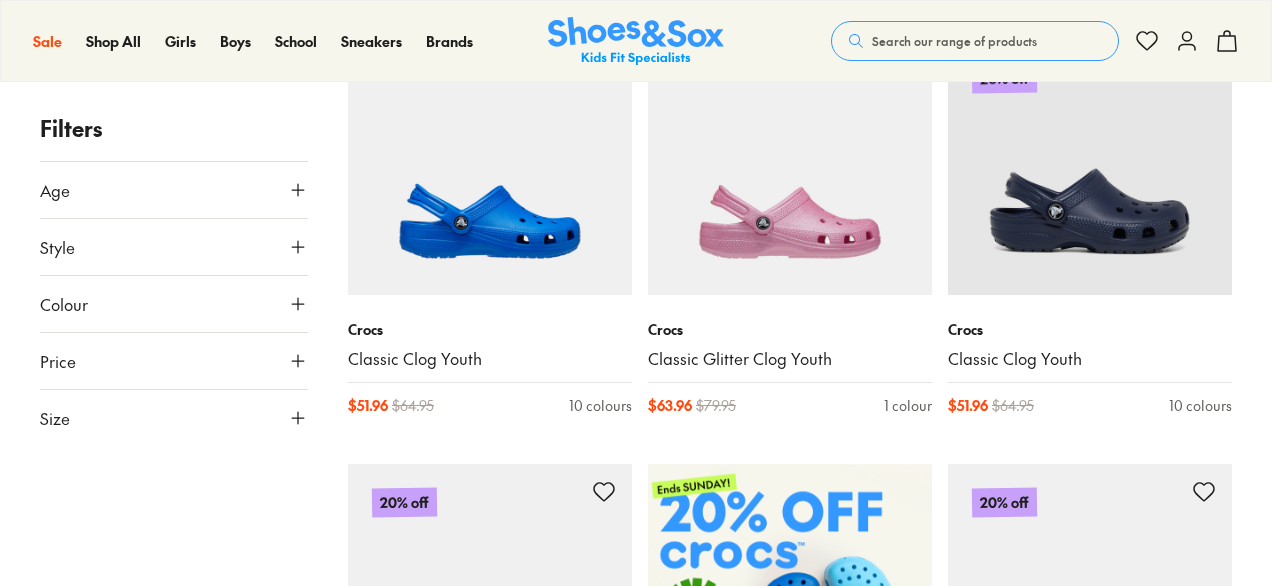 scroll, scrollTop: 393, scrollLeft: 0, axis: vertical 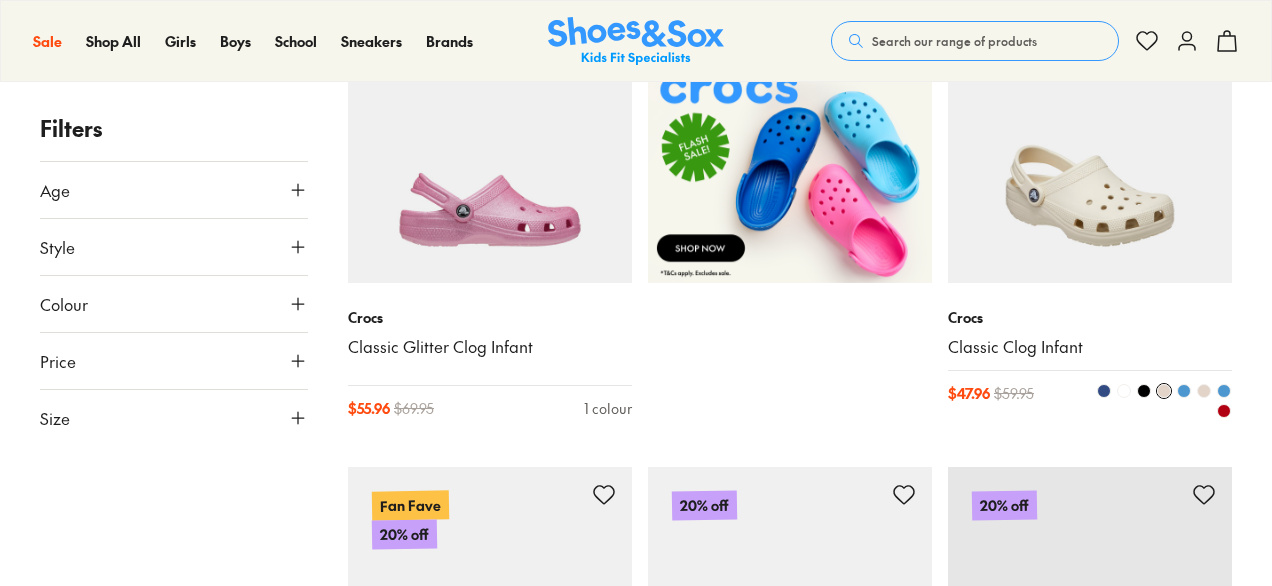 click at bounding box center [1090, 141] 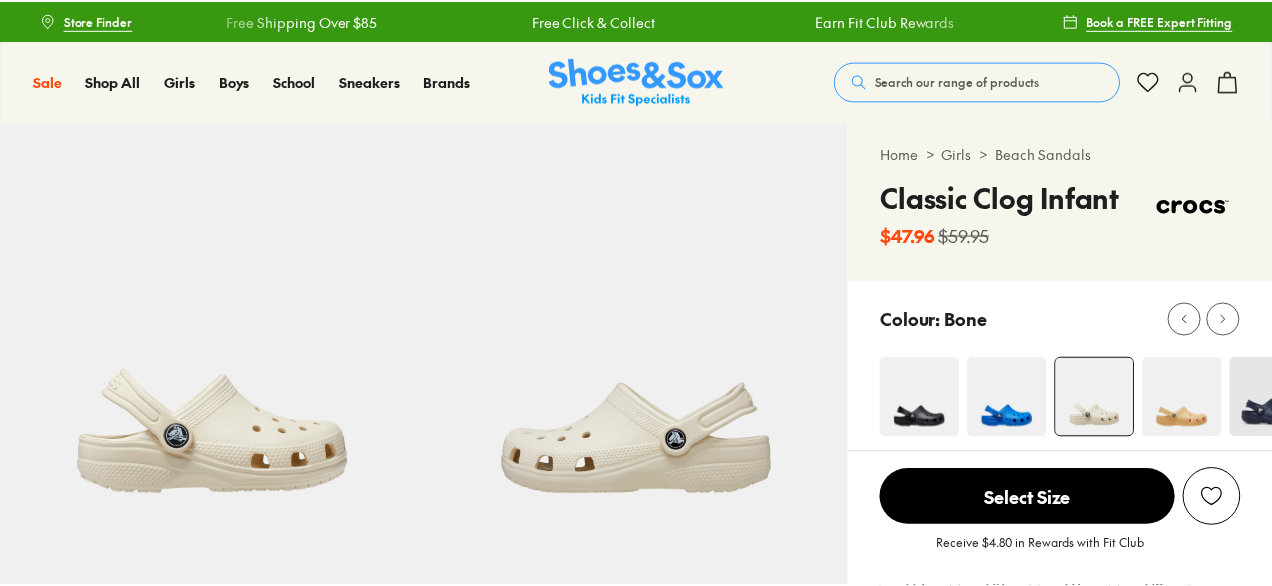scroll, scrollTop: 0, scrollLeft: 0, axis: both 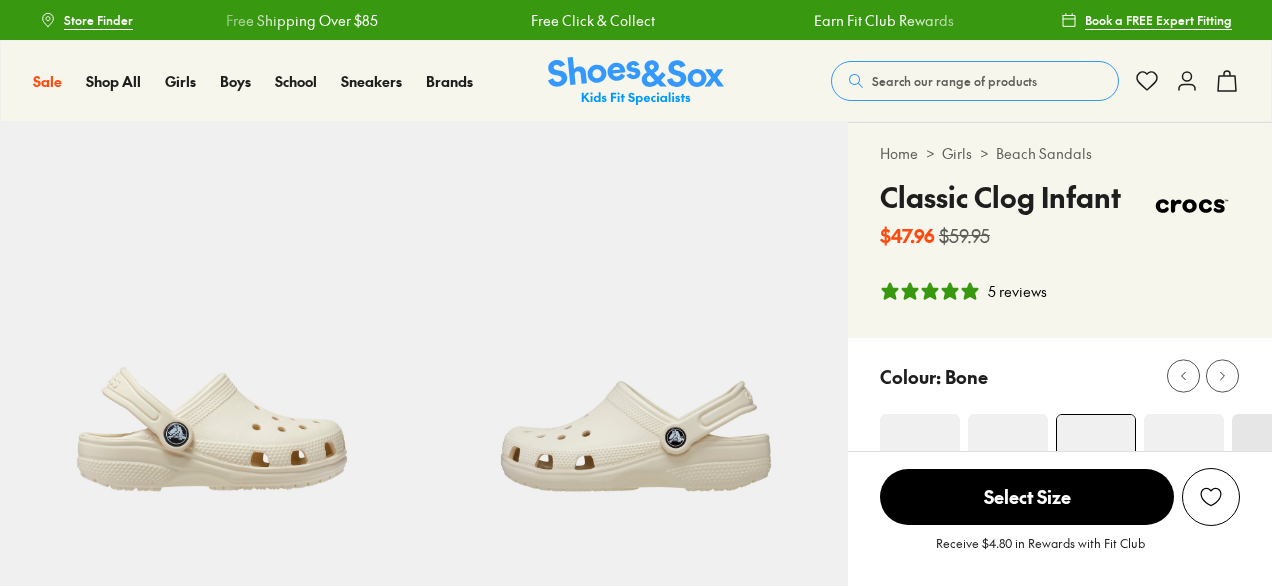 select on "*" 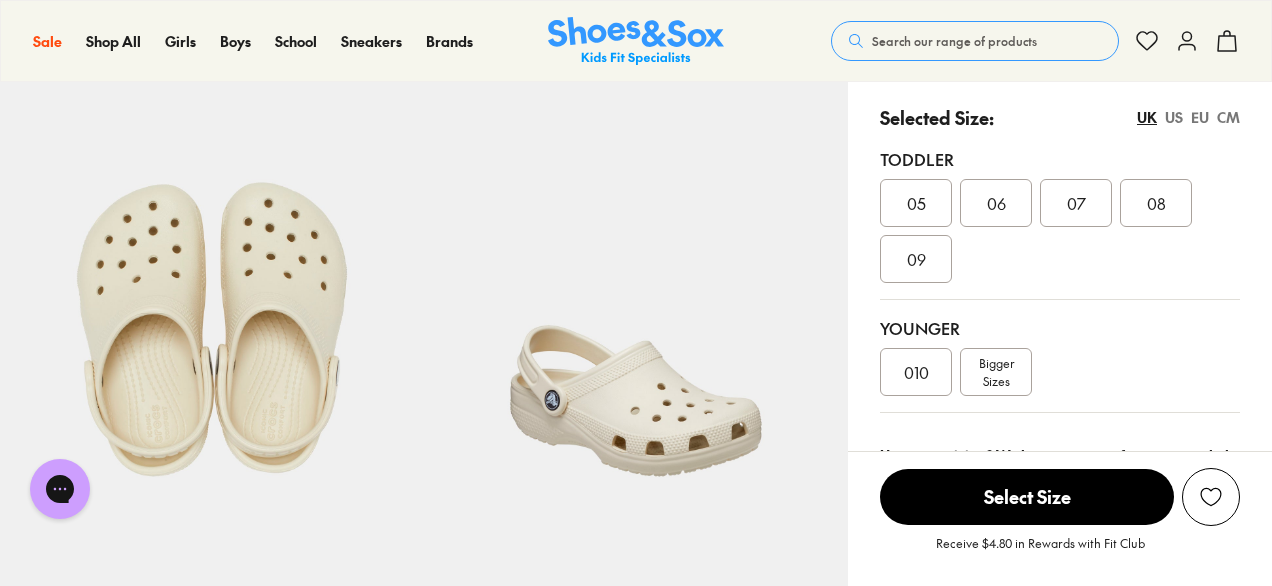 scroll, scrollTop: 0, scrollLeft: 0, axis: both 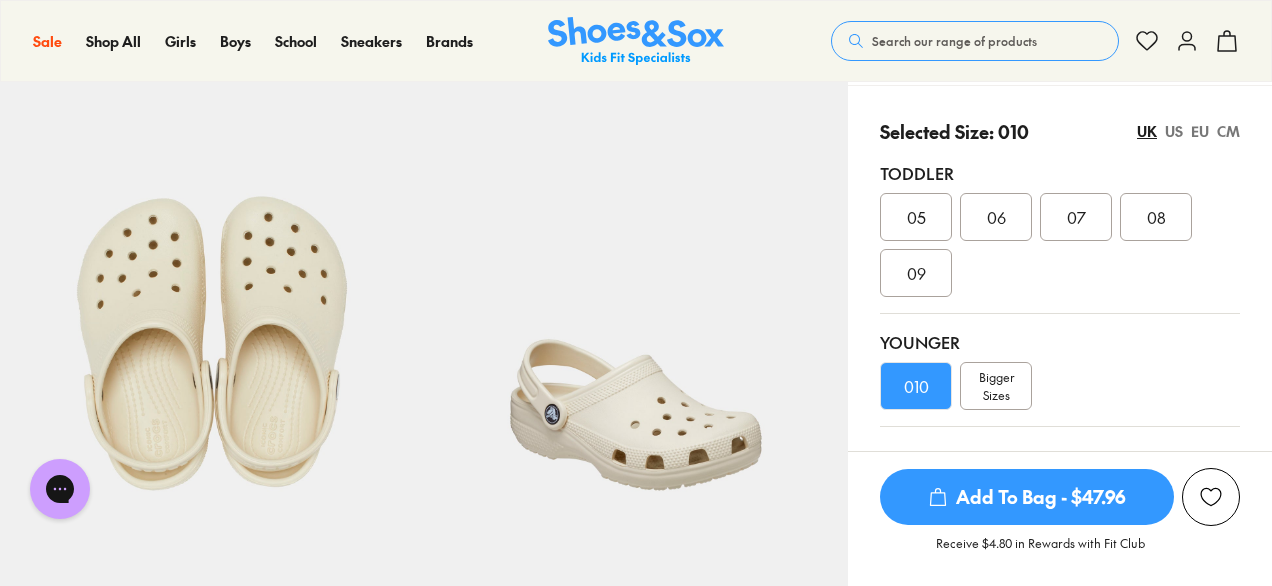 click on "CM" at bounding box center [1228, 131] 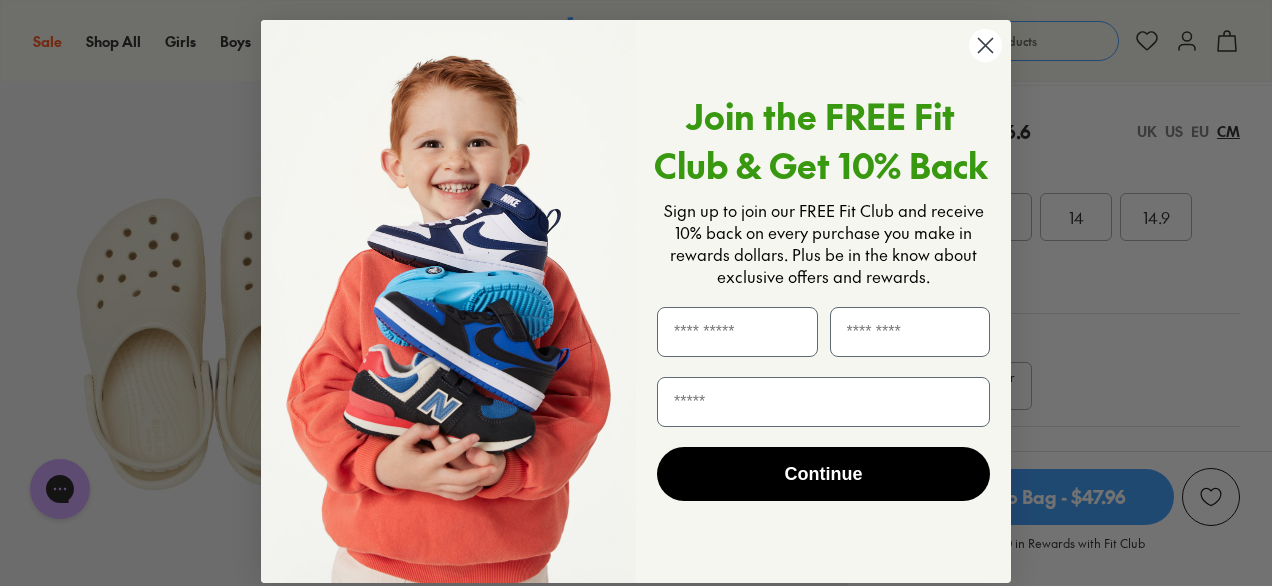 click 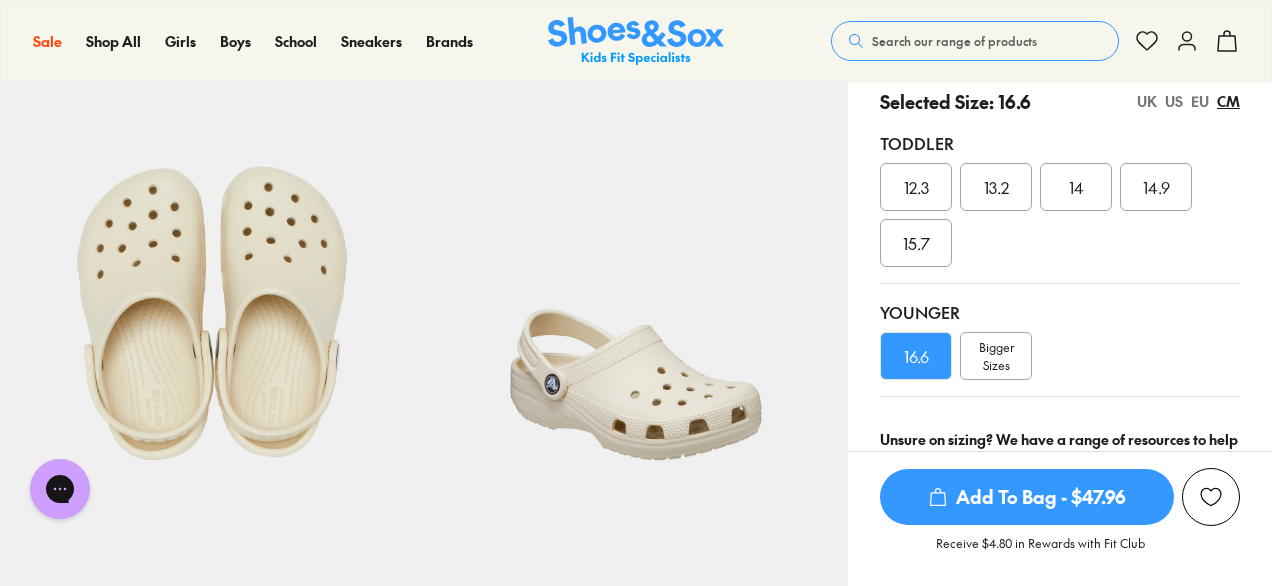 scroll, scrollTop: 470, scrollLeft: 0, axis: vertical 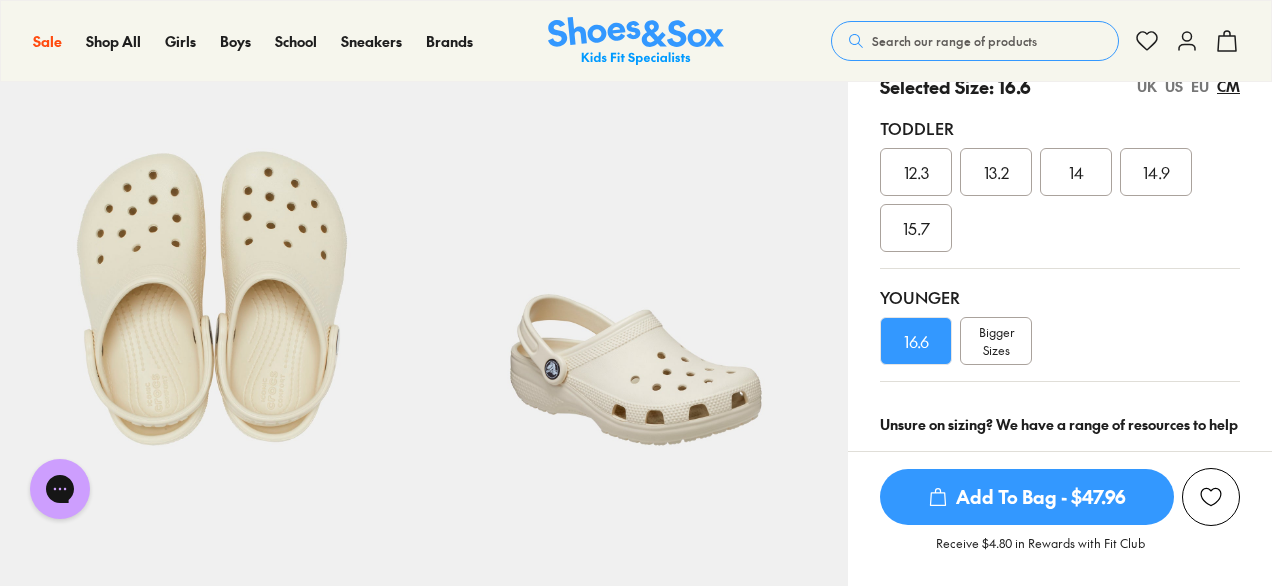 click on "UK" at bounding box center [1147, 86] 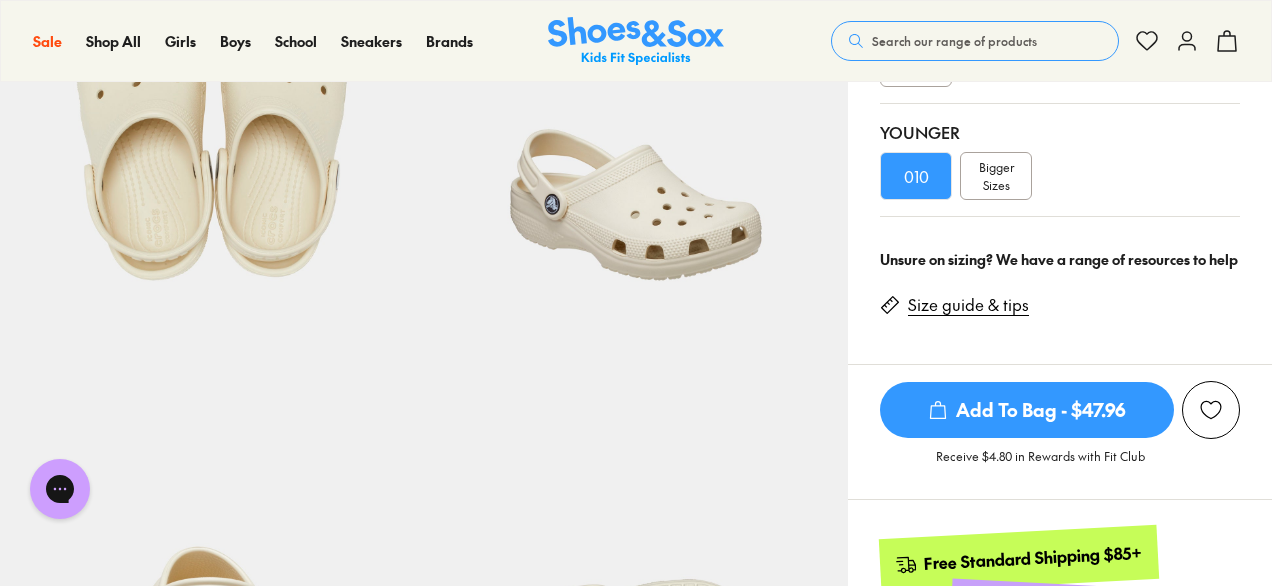 scroll, scrollTop: 693, scrollLeft: 0, axis: vertical 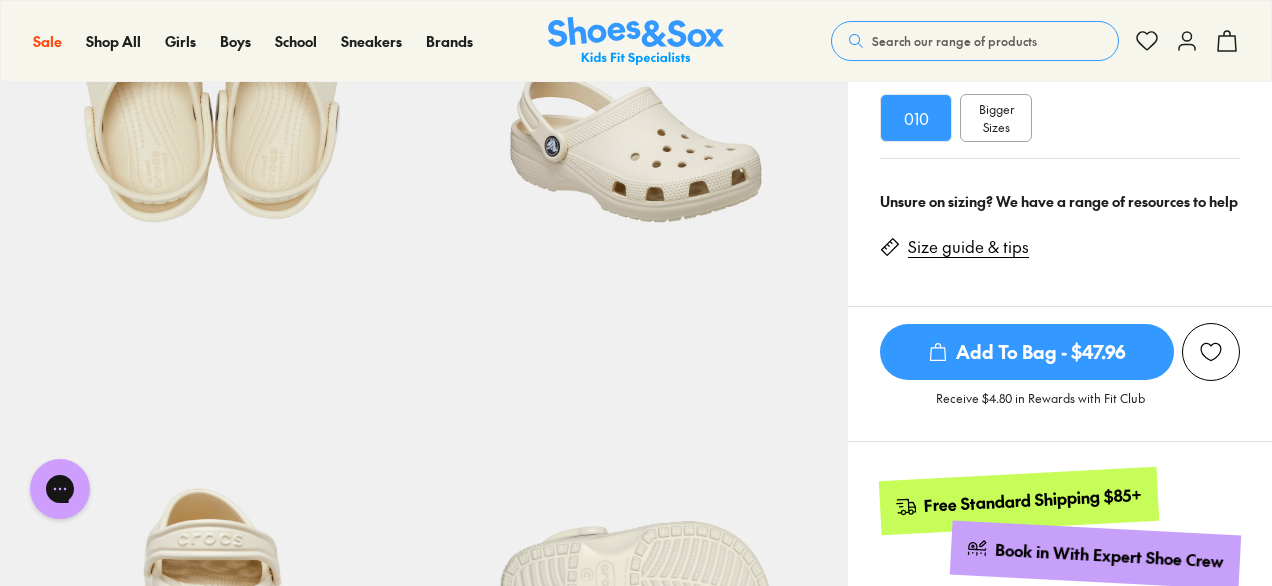 click on "Add To Bag - $47.96" at bounding box center [1027, 352] 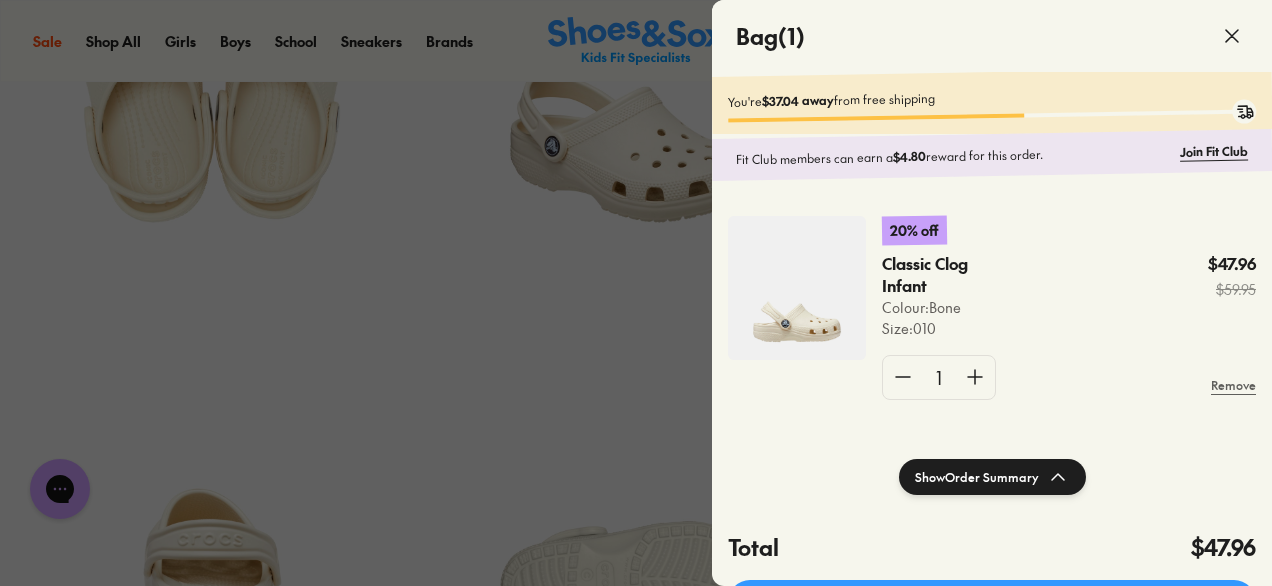 click 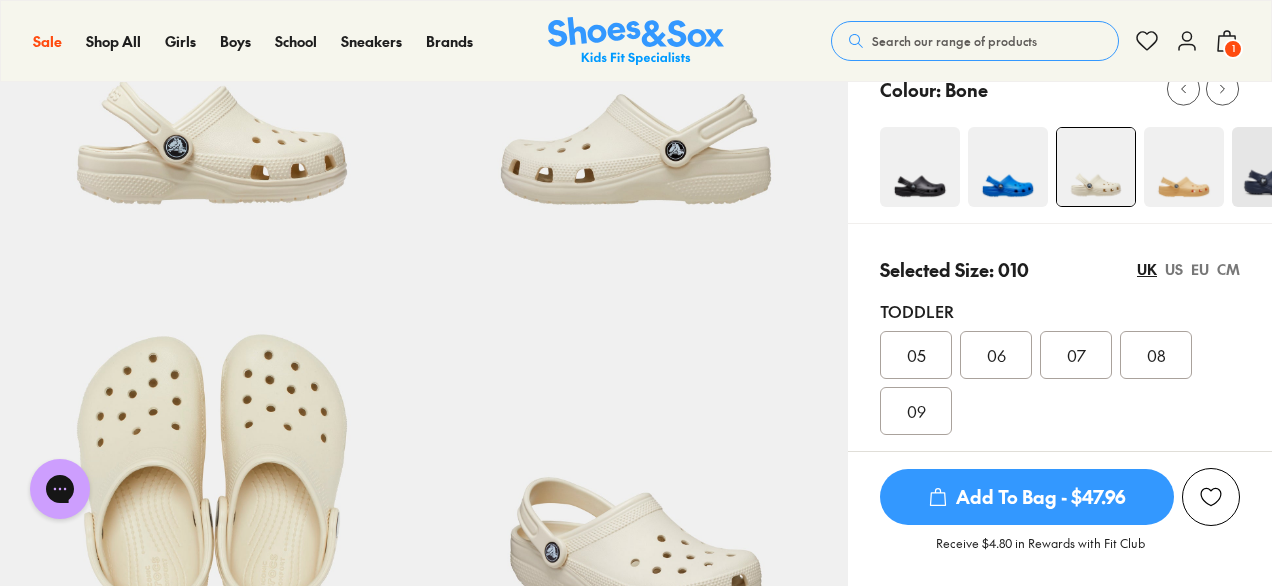 scroll, scrollTop: 289, scrollLeft: 0, axis: vertical 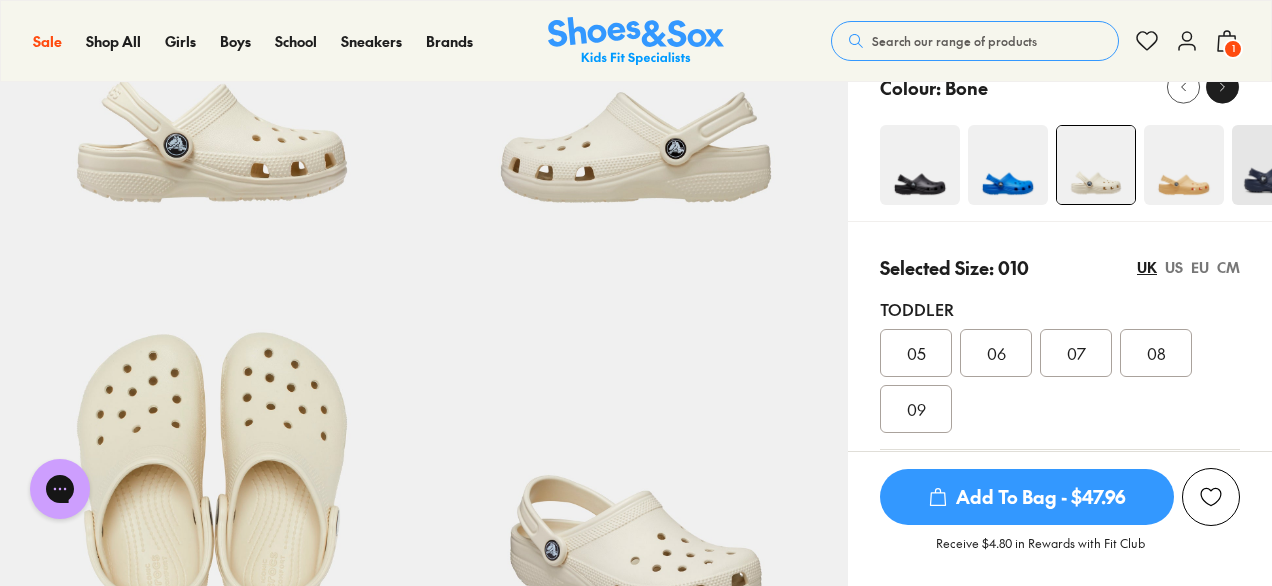 click at bounding box center (1222, 87) 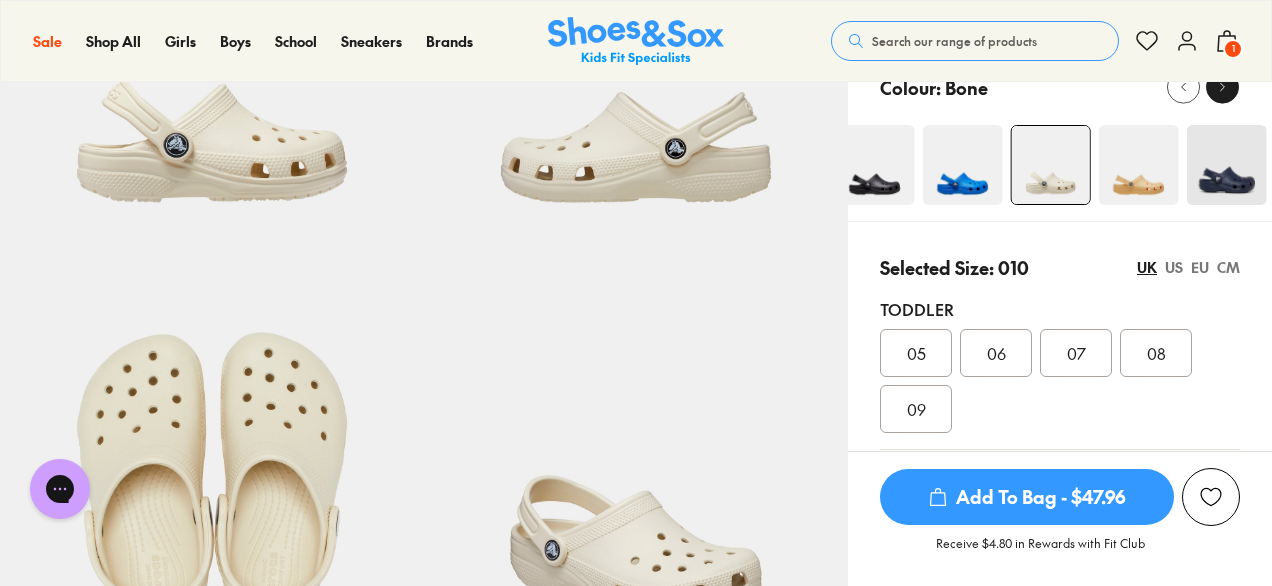 click at bounding box center [1222, 87] 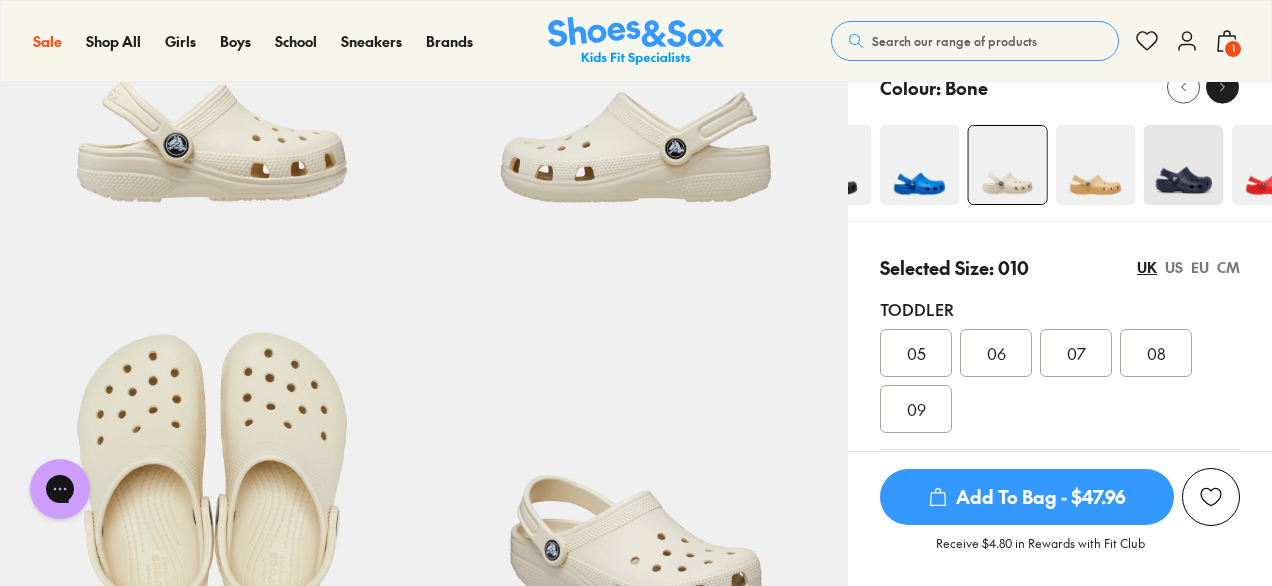 click at bounding box center [1222, 87] 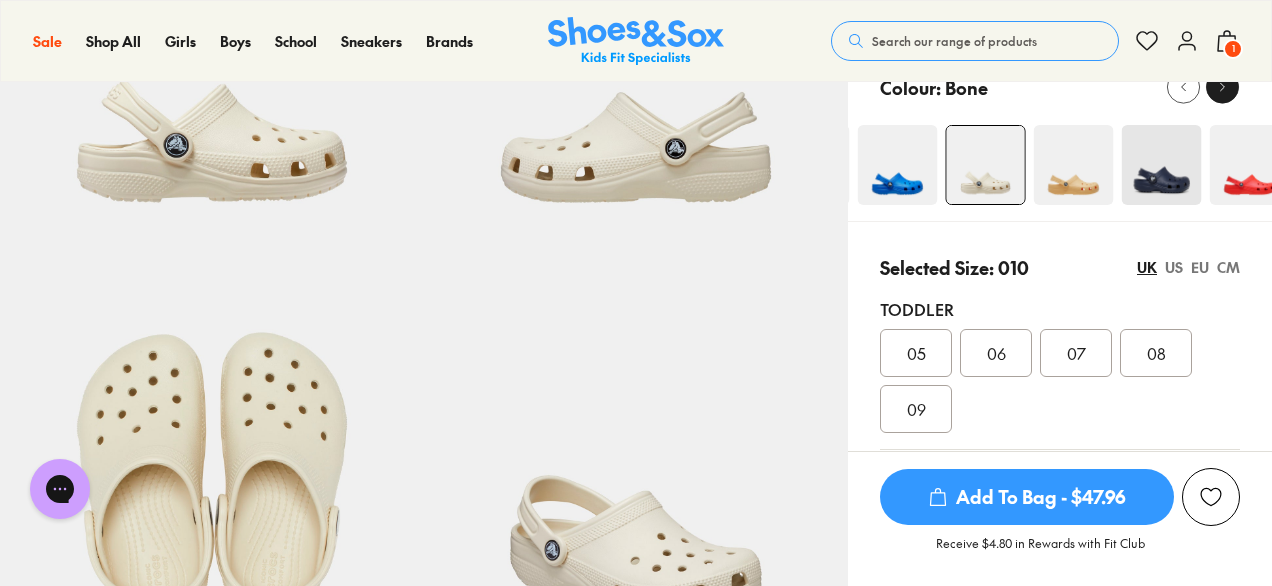 click at bounding box center [1222, 87] 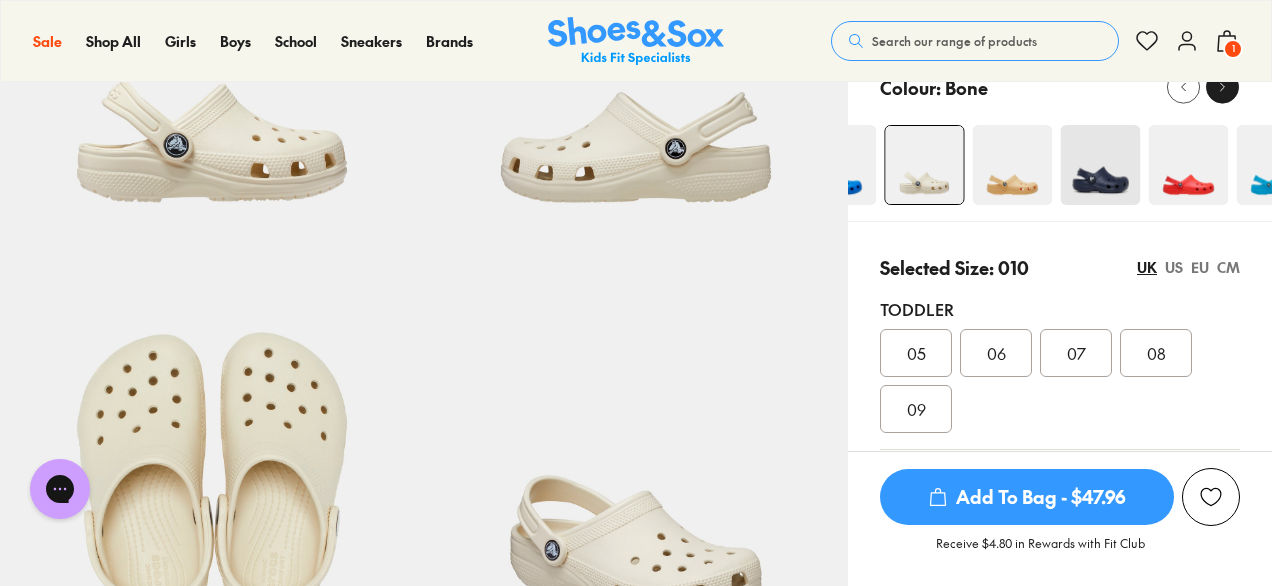 click at bounding box center [1222, 87] 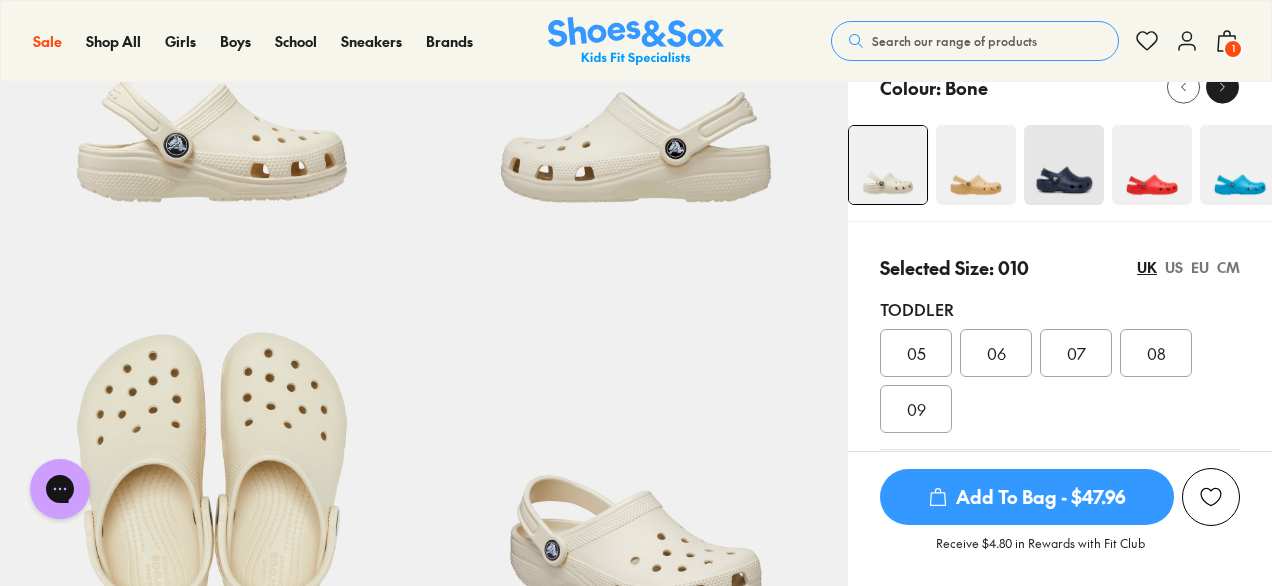 click at bounding box center (1222, 87) 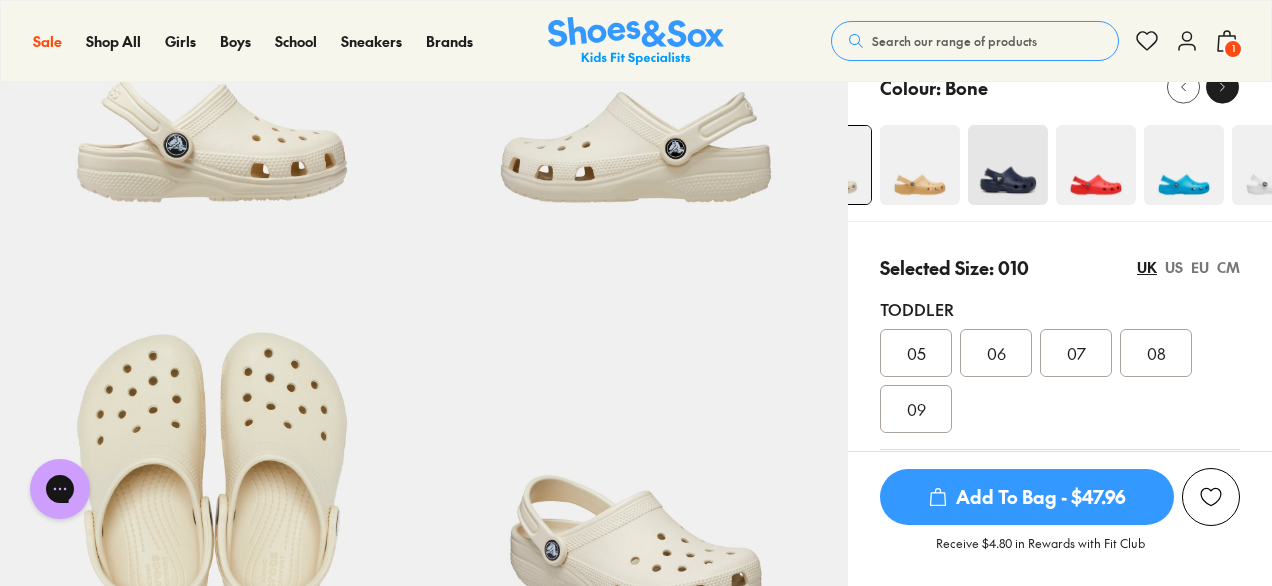 click at bounding box center (1222, 87) 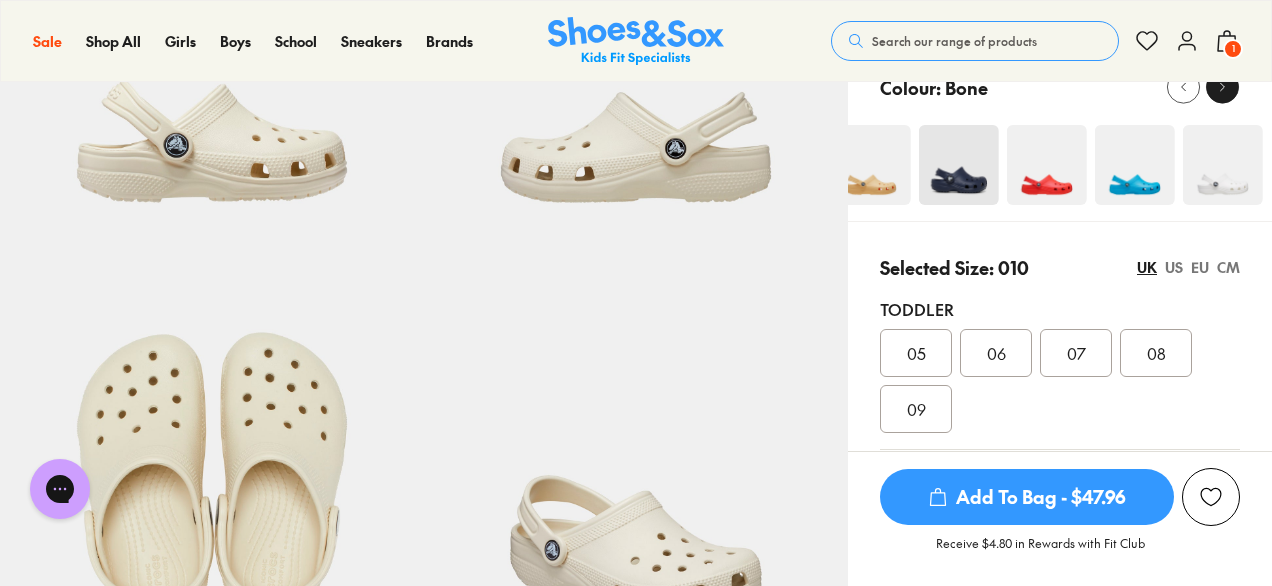 click at bounding box center [1222, 87] 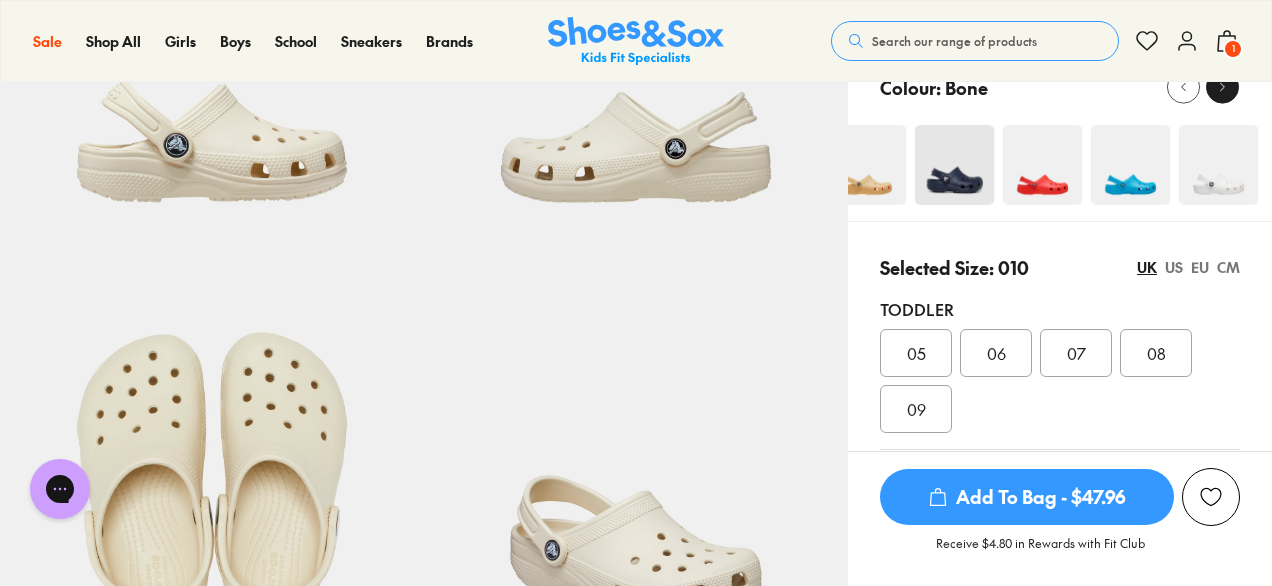 click at bounding box center (1222, 87) 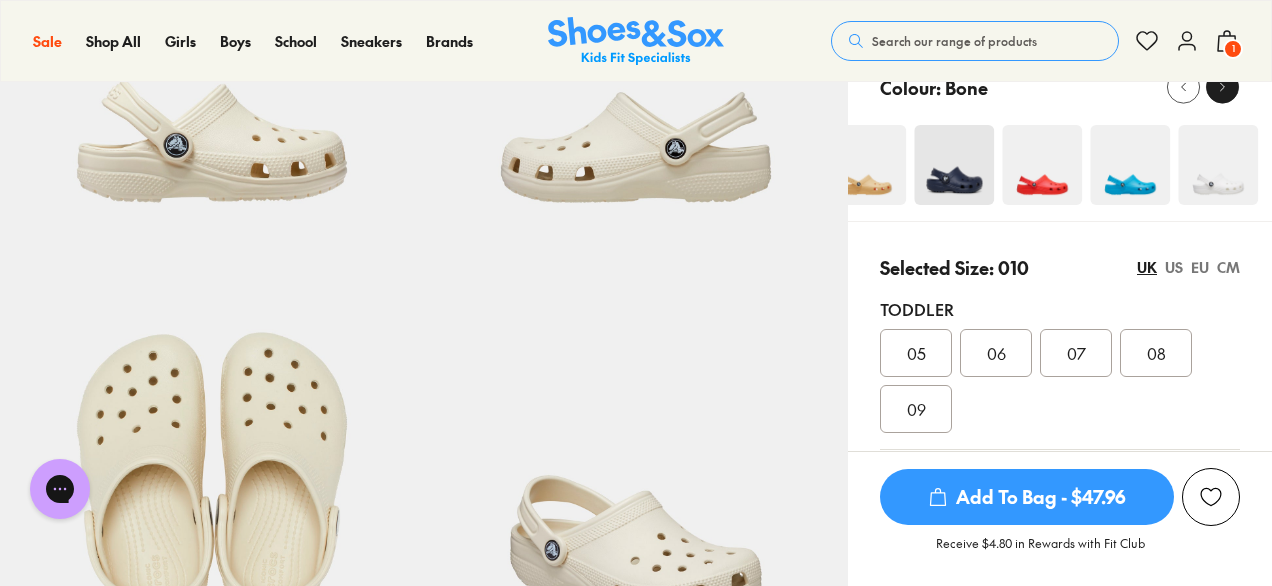 click at bounding box center (1222, 87) 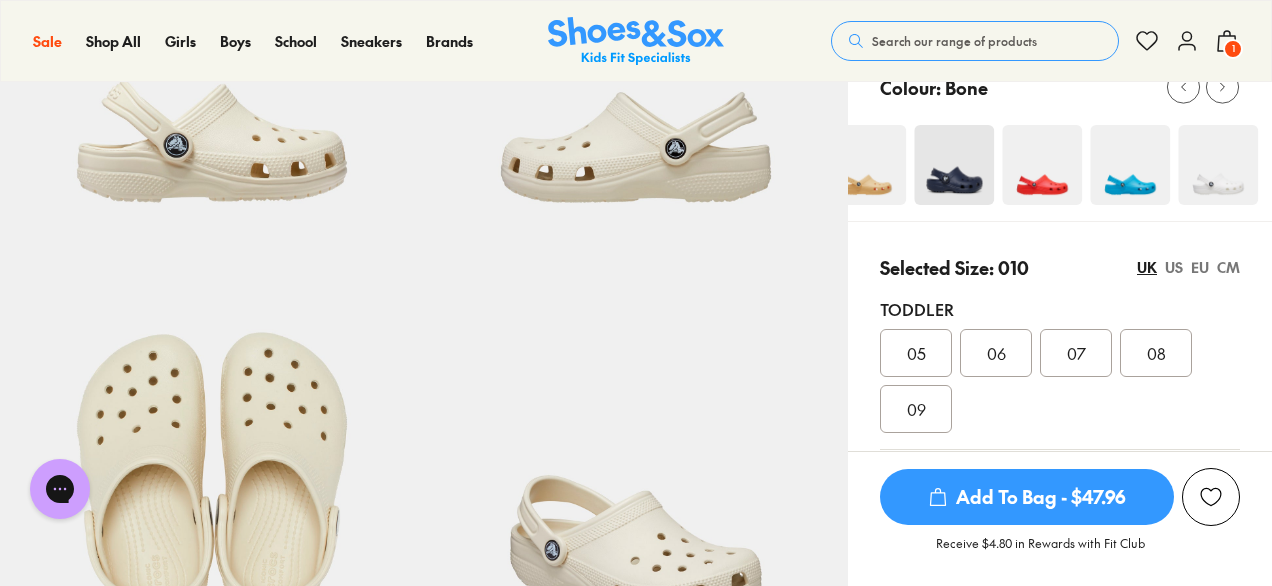 scroll, scrollTop: 383, scrollLeft: 0, axis: vertical 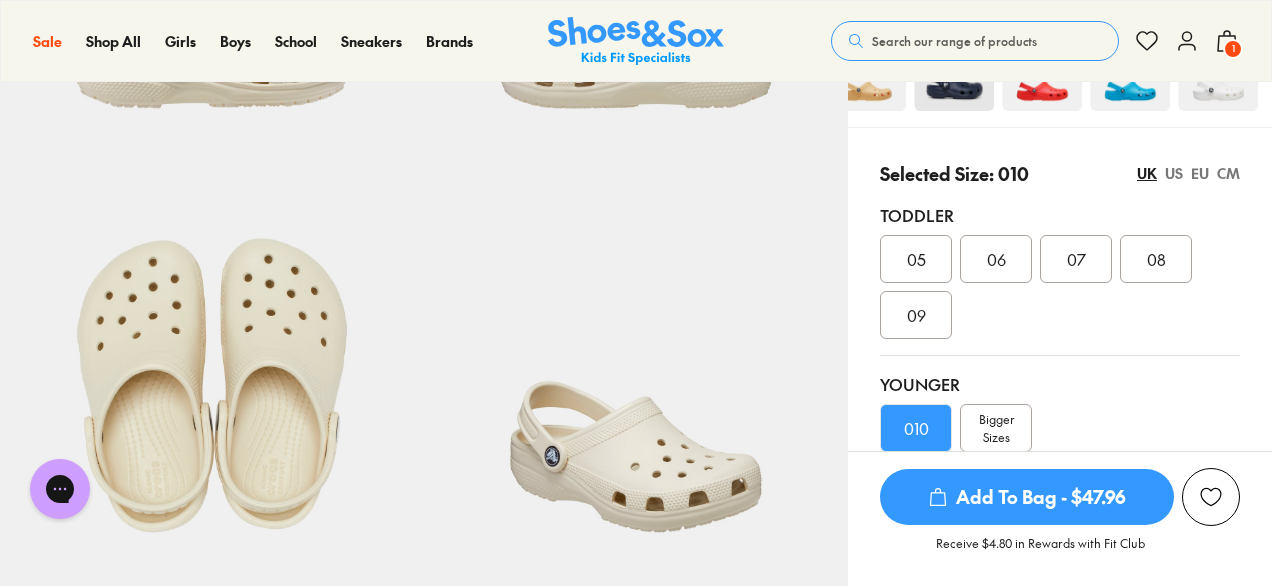 click at bounding box center (1218, 71) 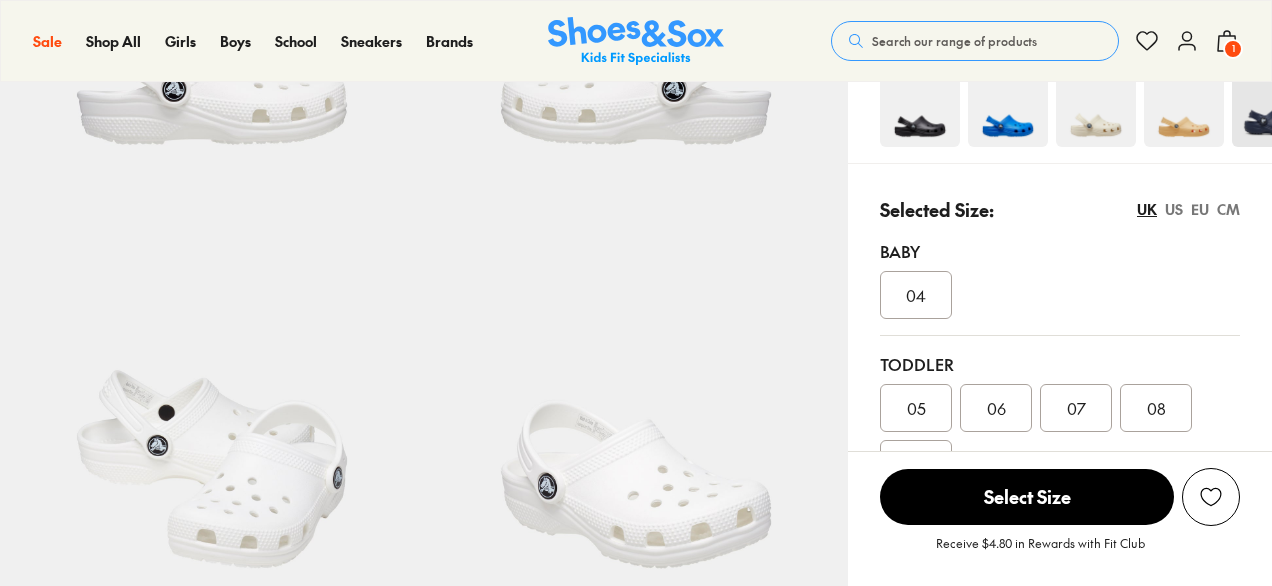 scroll, scrollTop: 619, scrollLeft: 0, axis: vertical 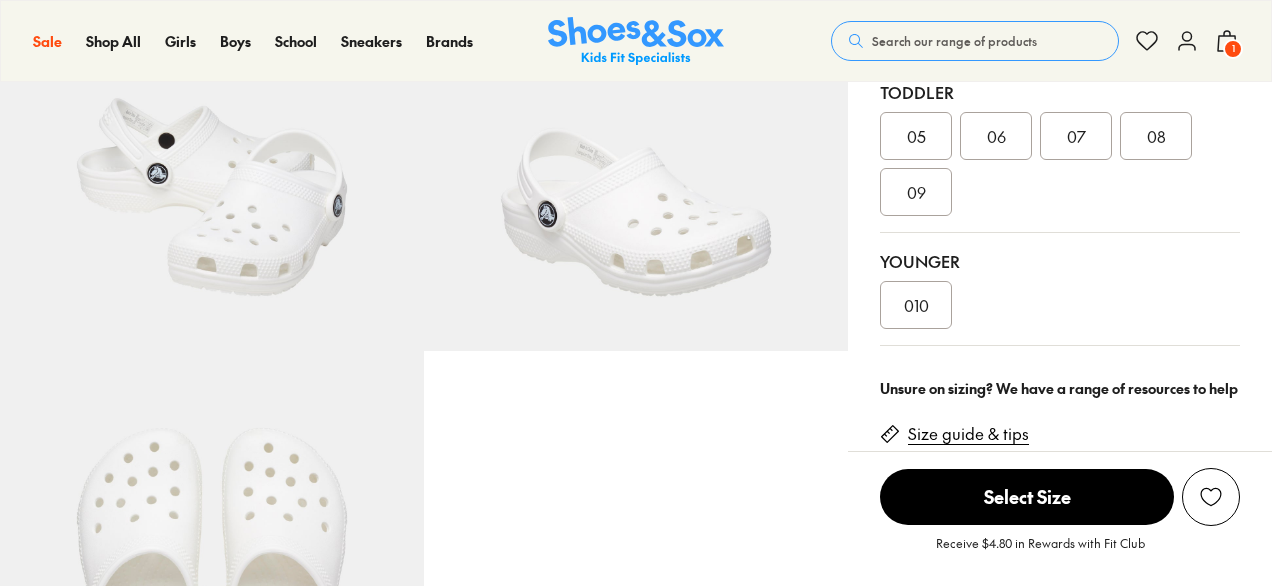 click on "010" at bounding box center (916, 305) 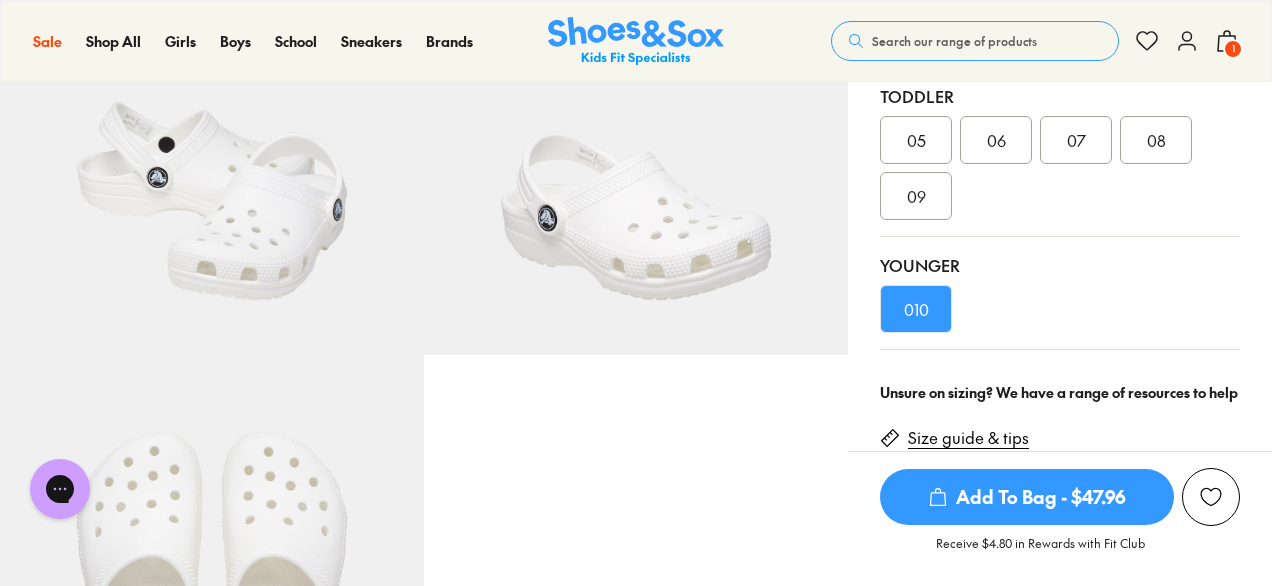 scroll, scrollTop: 620, scrollLeft: 0, axis: vertical 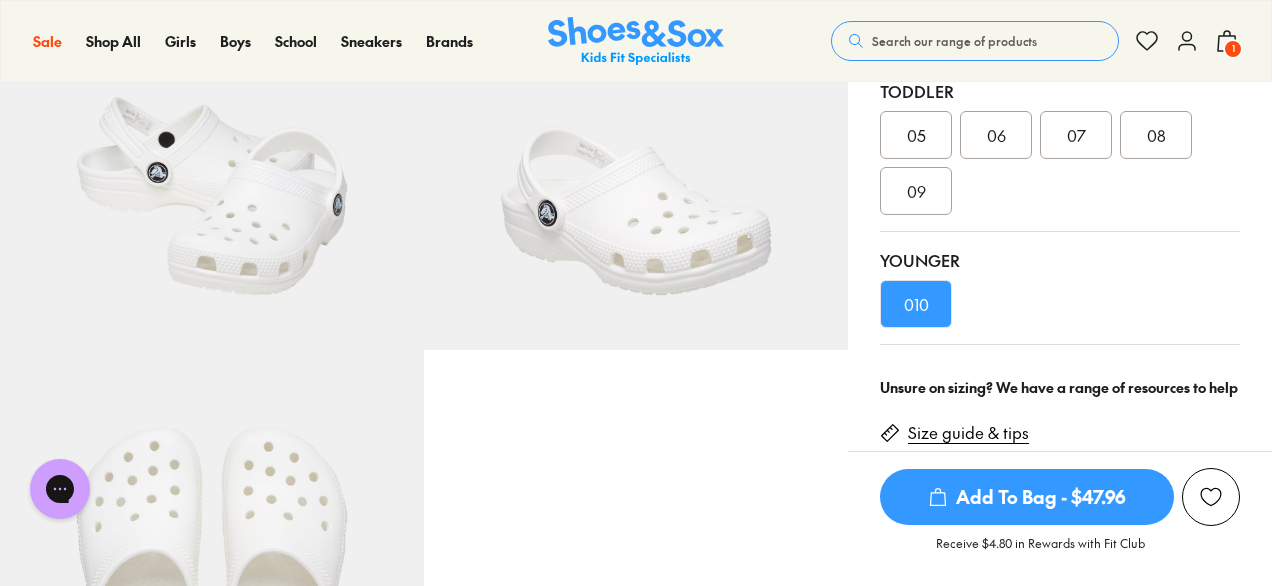 click on "Add To Bag - $47.96" at bounding box center [1027, 497] 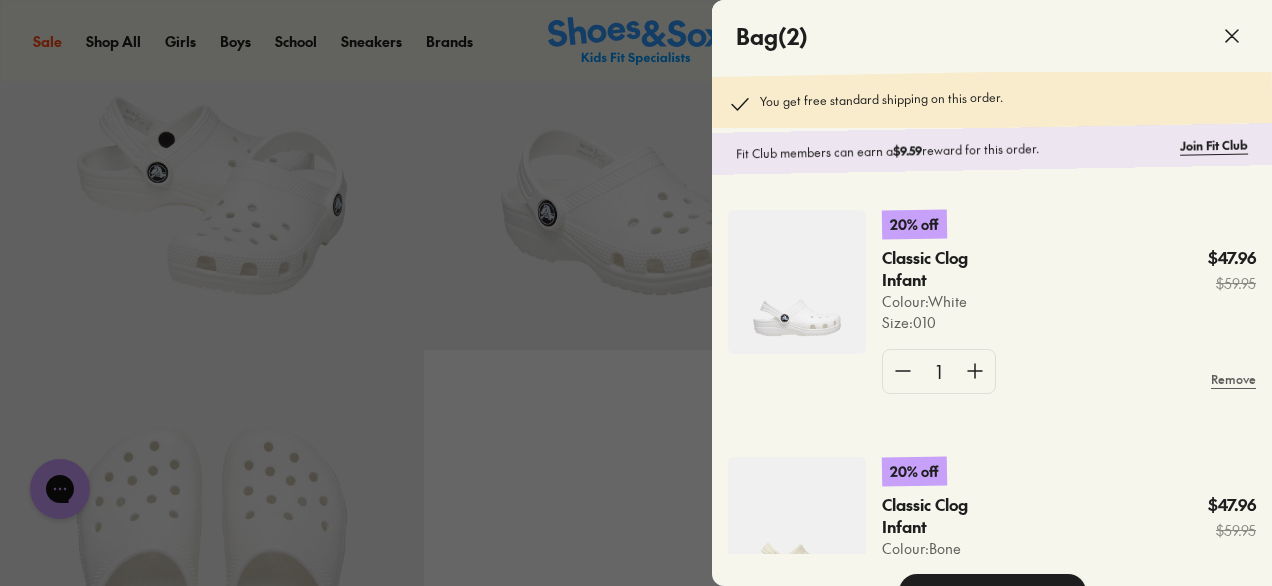scroll, scrollTop: 133, scrollLeft: 0, axis: vertical 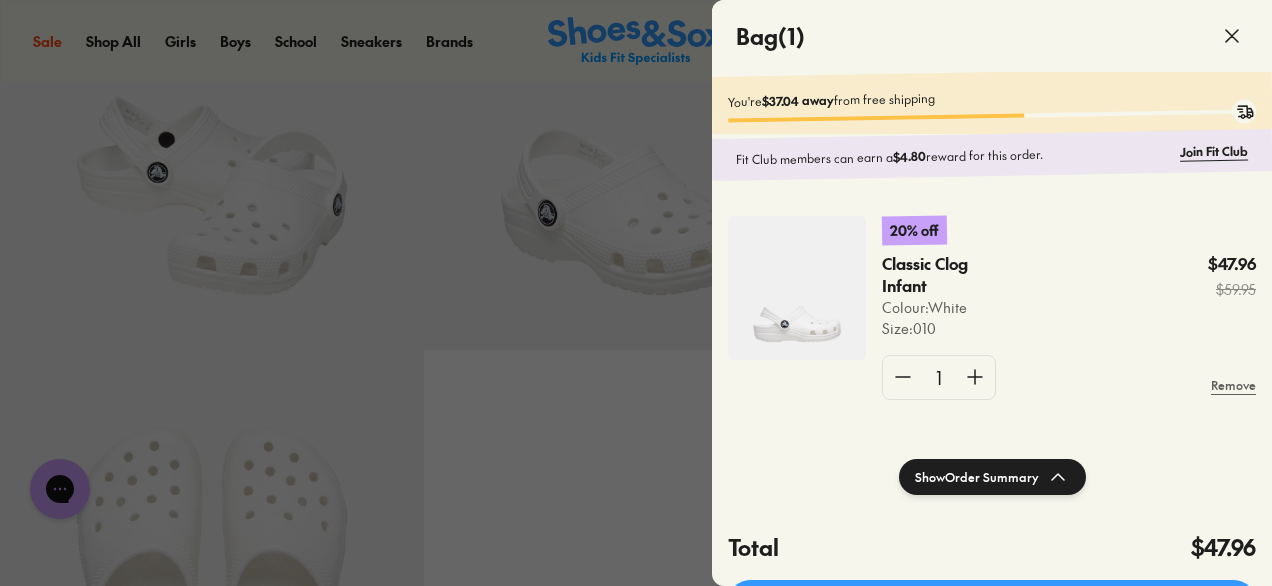 click 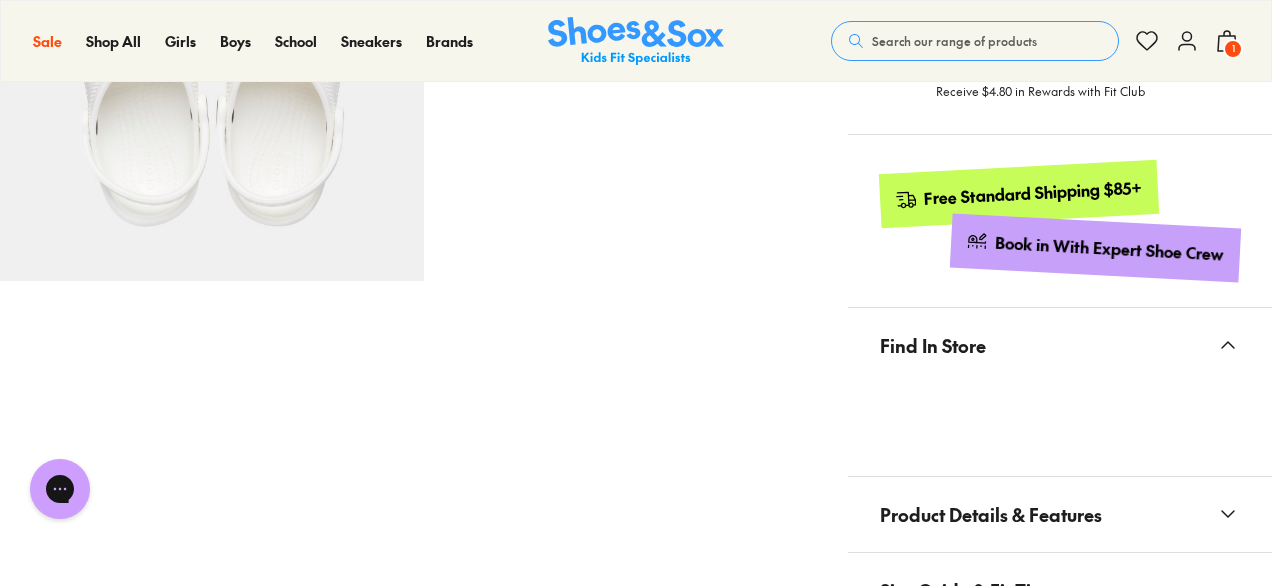 scroll, scrollTop: 0, scrollLeft: 0, axis: both 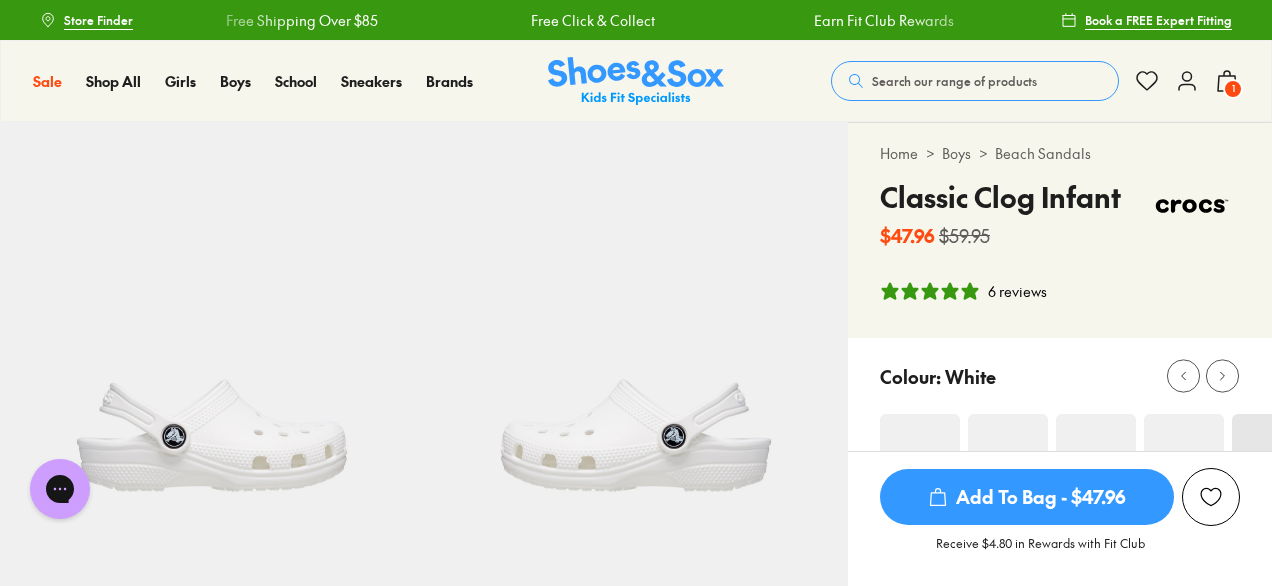 click 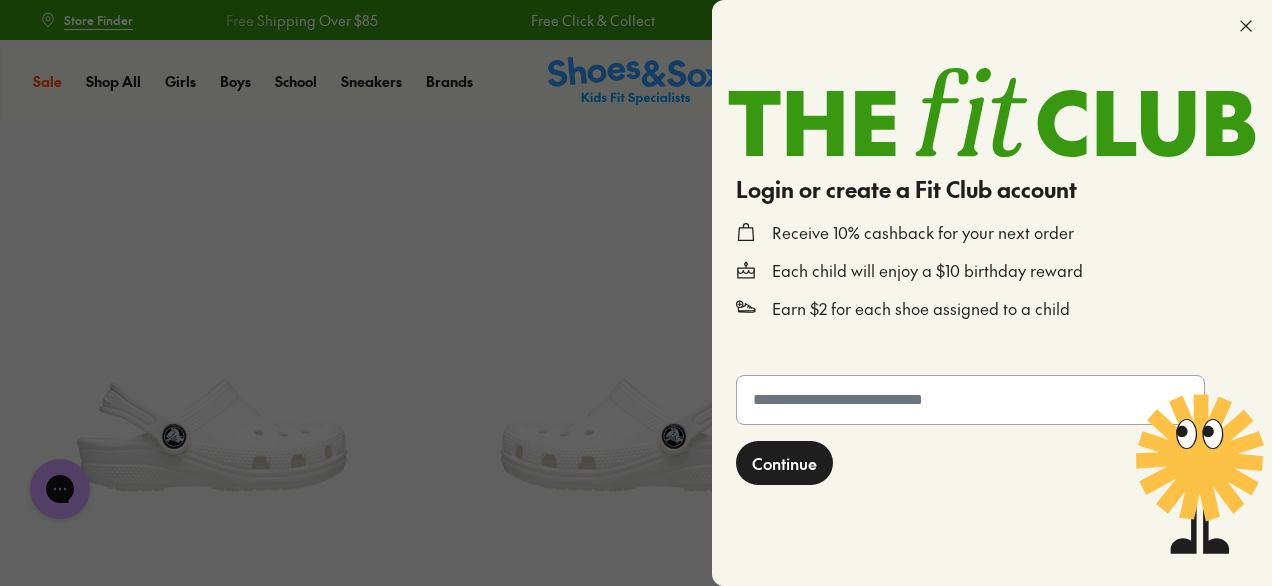 click 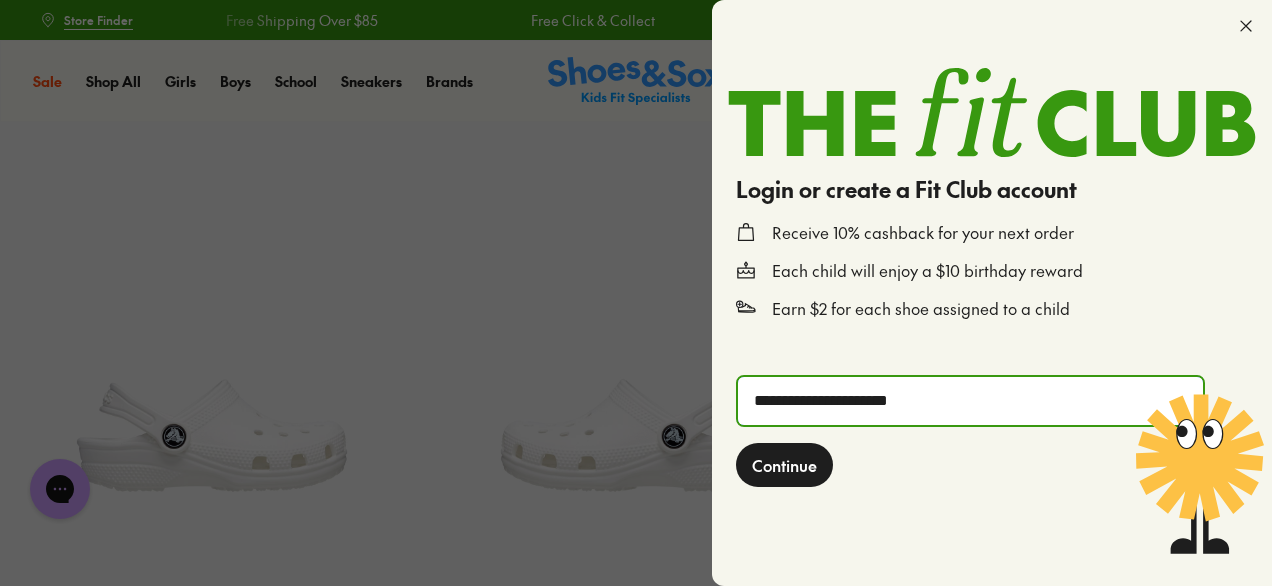 type on "**********" 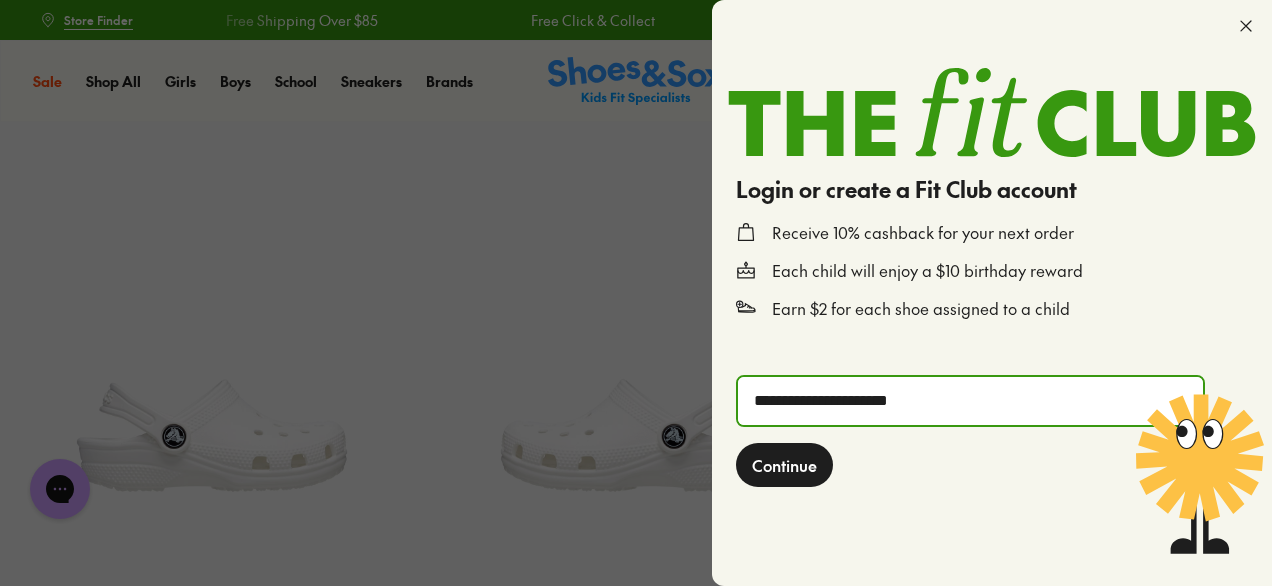 click on "Continue" 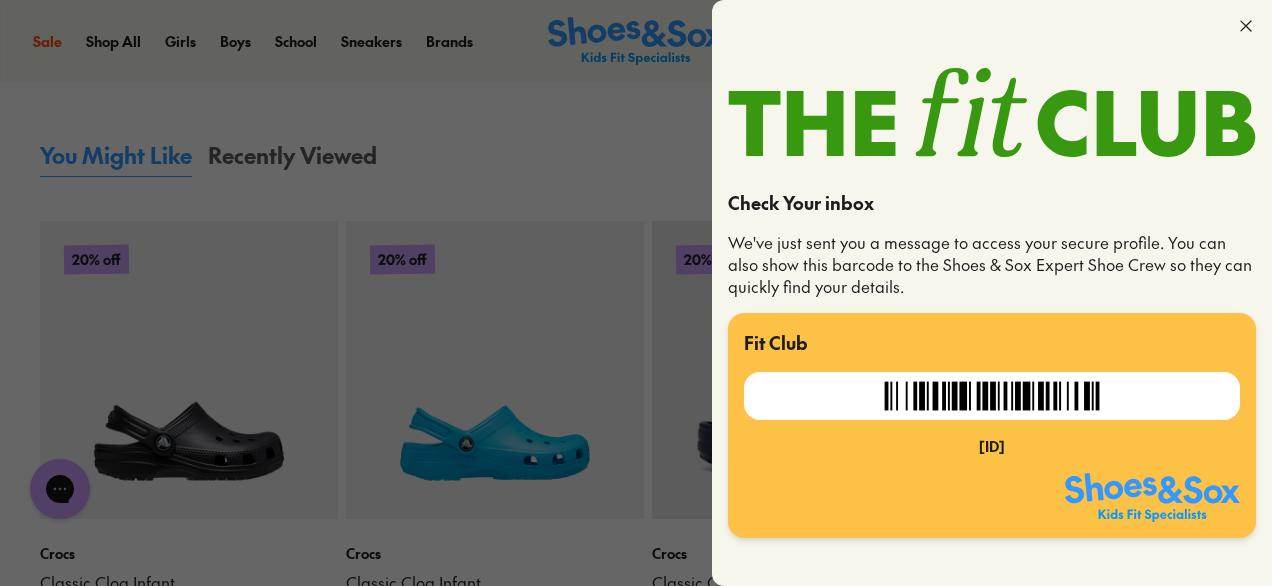 scroll, scrollTop: 2146, scrollLeft: 0, axis: vertical 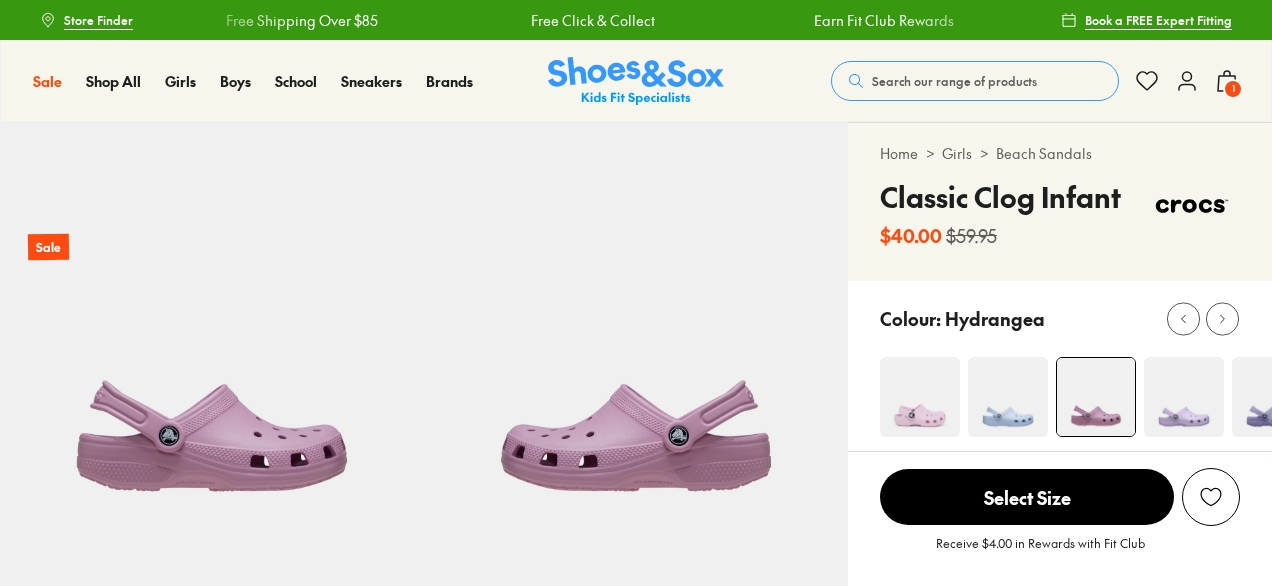 select on "*" 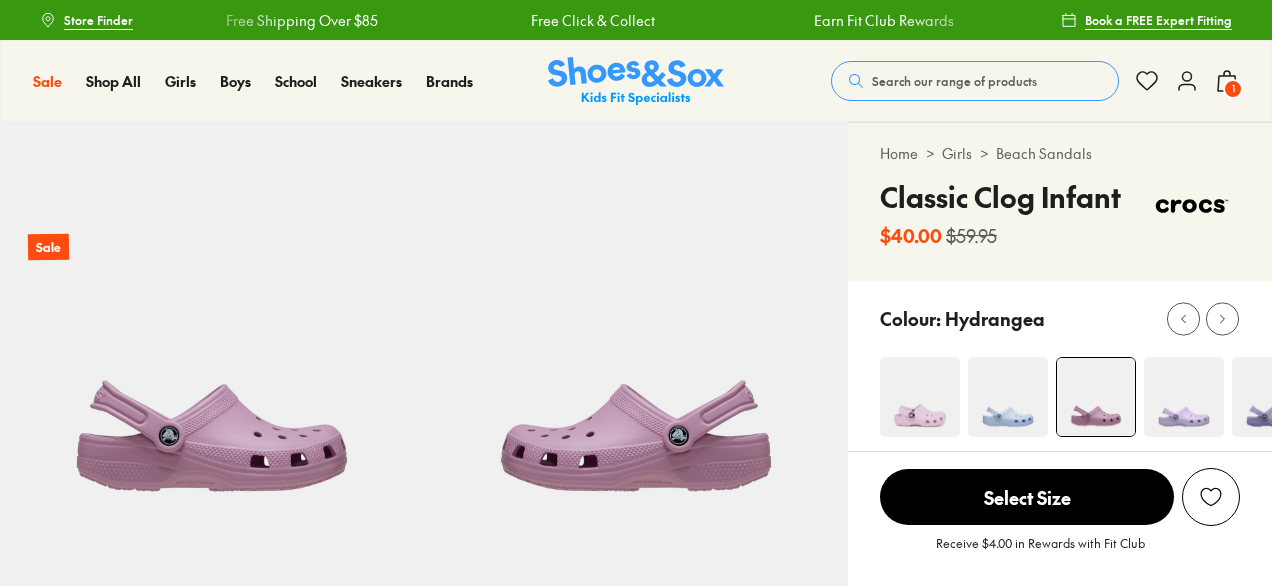 scroll, scrollTop: 0, scrollLeft: 0, axis: both 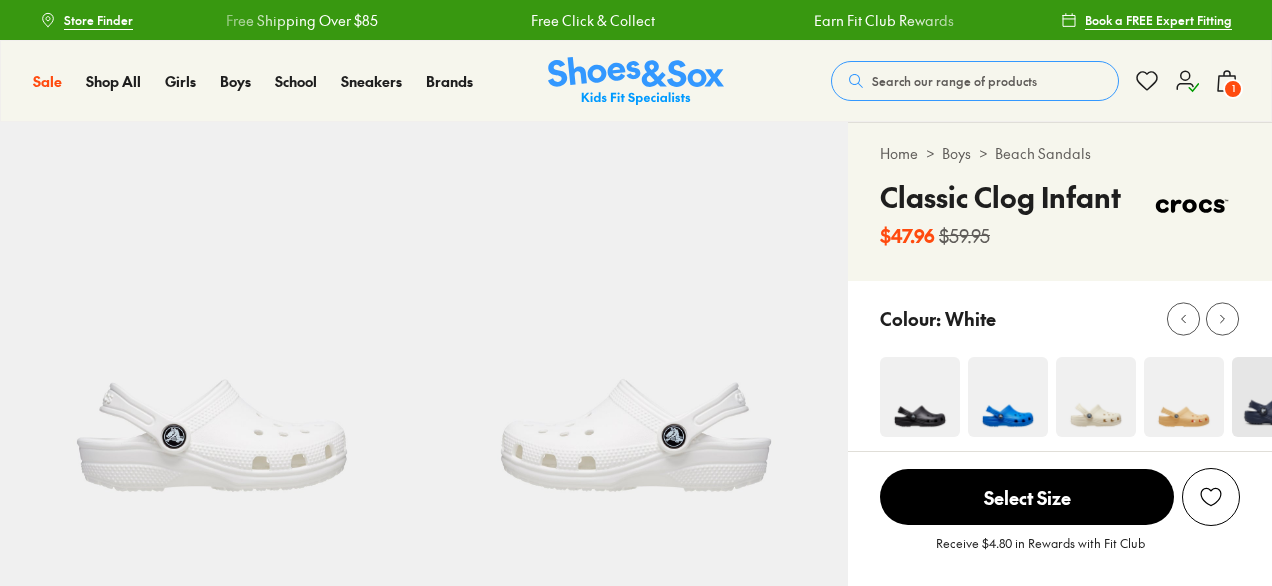 select on "*" 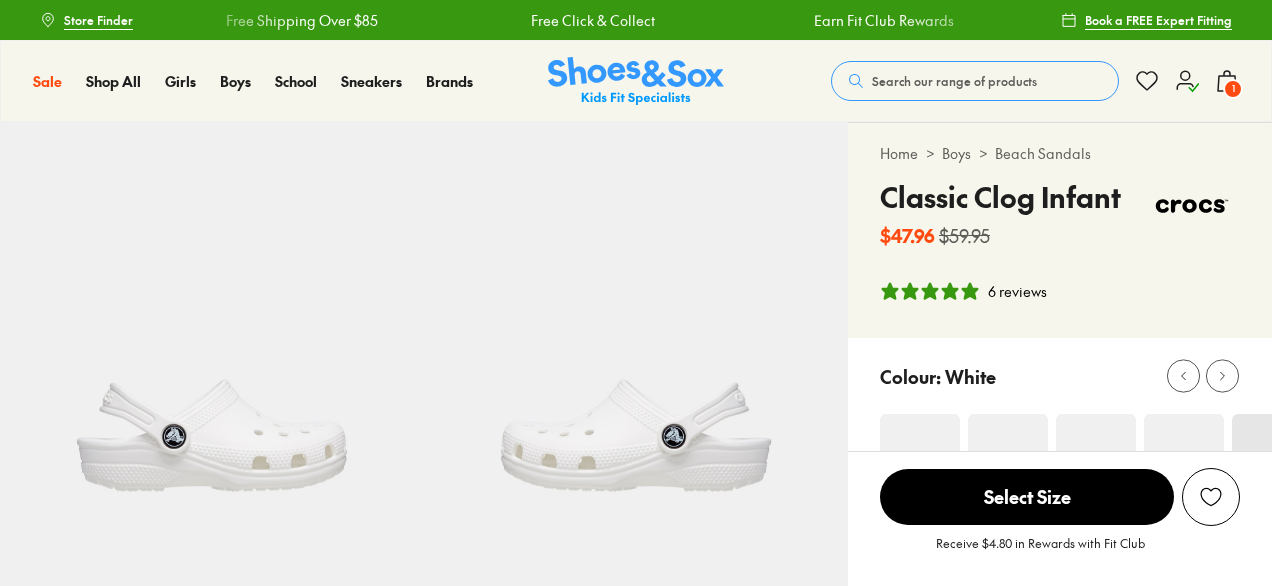 click on "1" at bounding box center (1233, 89) 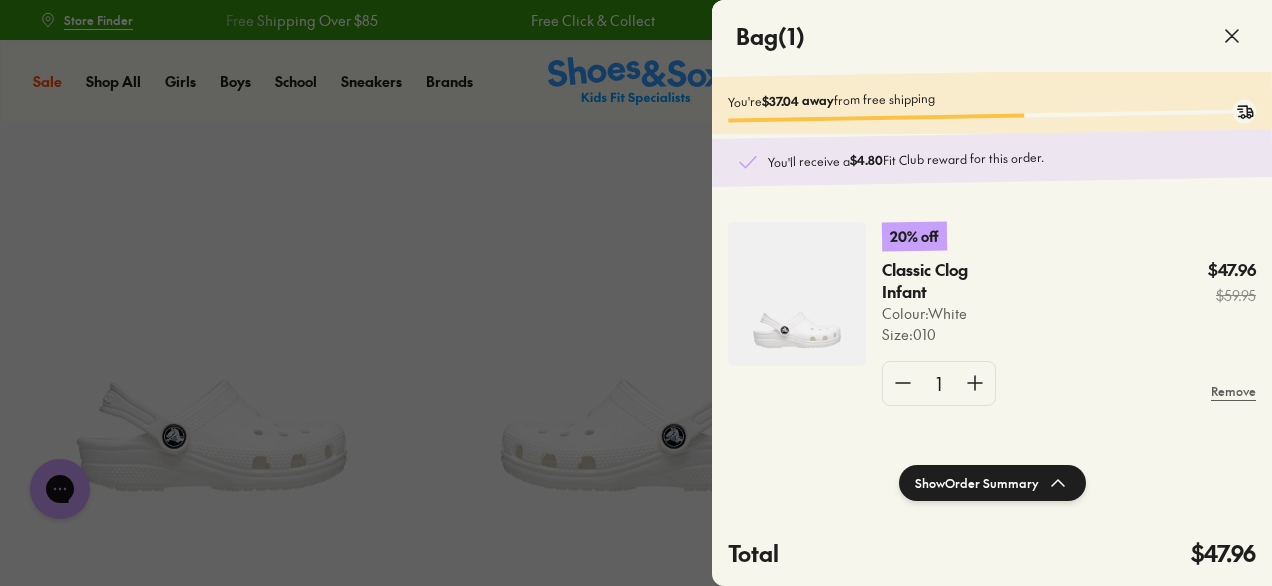 scroll, scrollTop: 0, scrollLeft: 0, axis: both 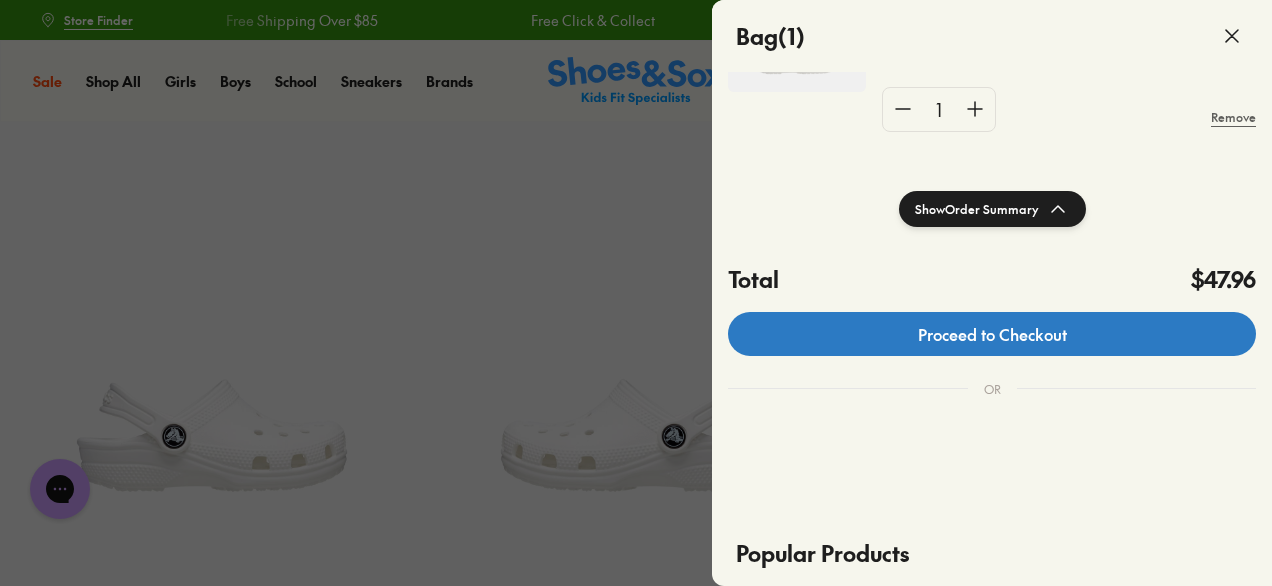 click on "Proceed to Checkout" 